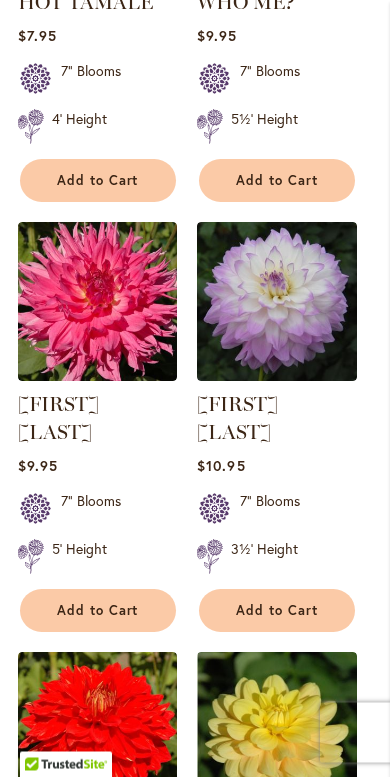 scroll, scrollTop: 830, scrollLeft: 0, axis: vertical 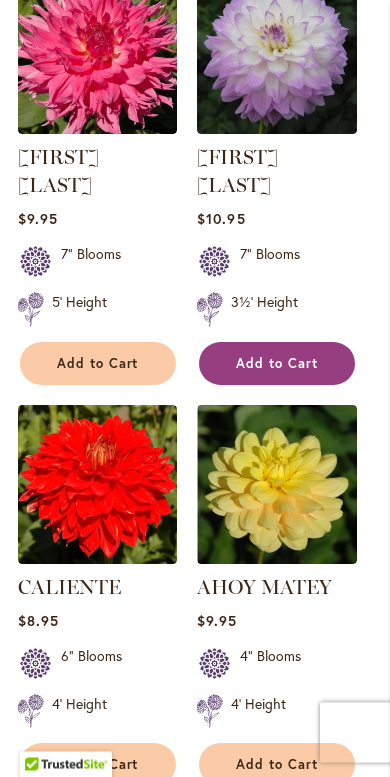click on "Add to Cart" at bounding box center [277, 364] 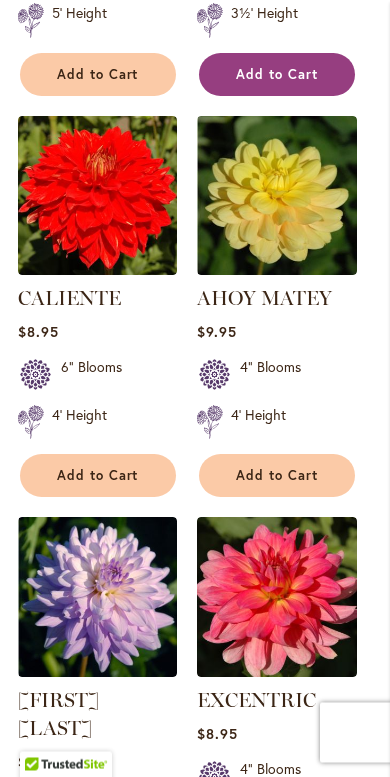 scroll, scrollTop: 1432, scrollLeft: 0, axis: vertical 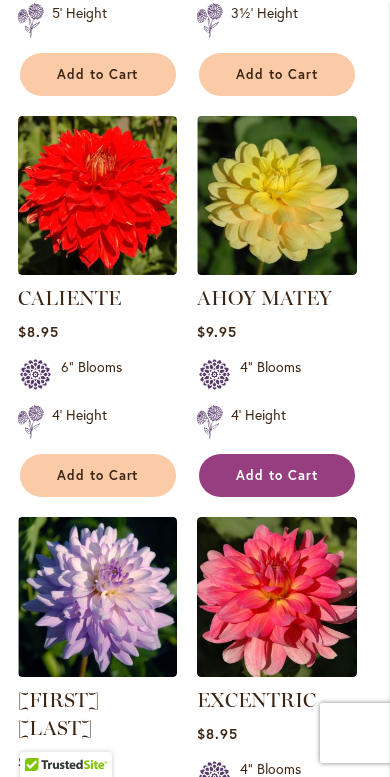 click on "Add to Cart" at bounding box center (277, 475) 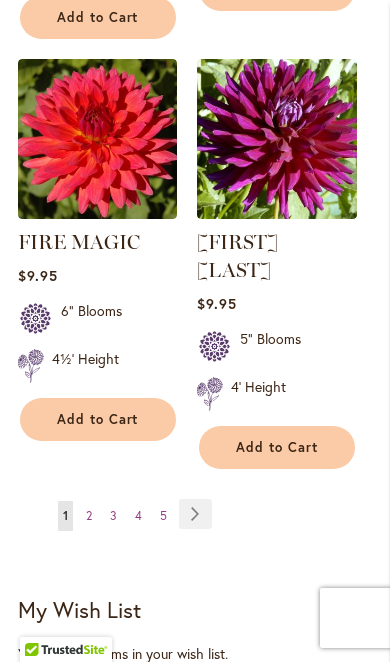 scroll, scrollTop: 3552, scrollLeft: 0, axis: vertical 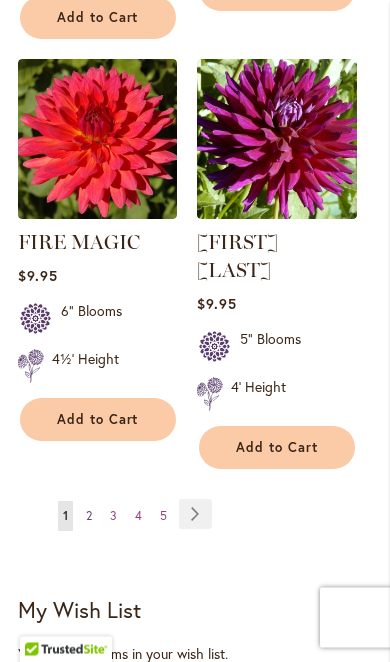 click on "Page
2" at bounding box center (89, 517) 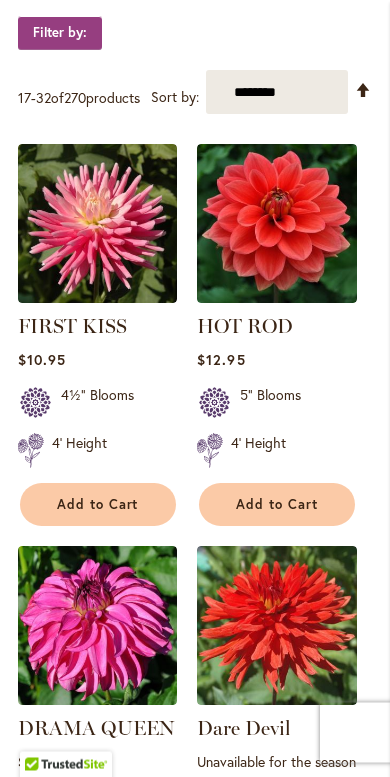 scroll, scrollTop: 503, scrollLeft: 0, axis: vertical 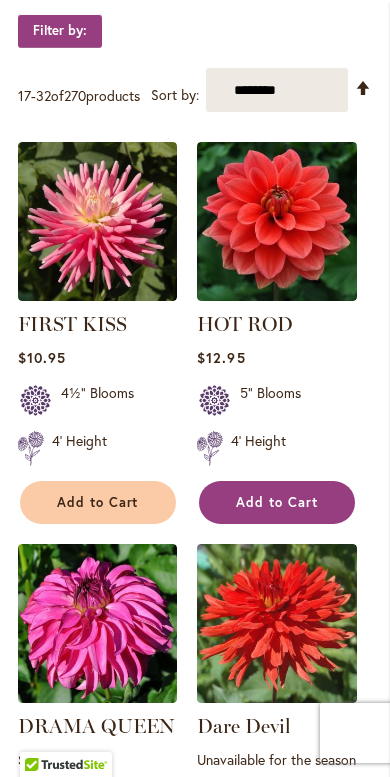 click on "Add to Cart" at bounding box center (277, 502) 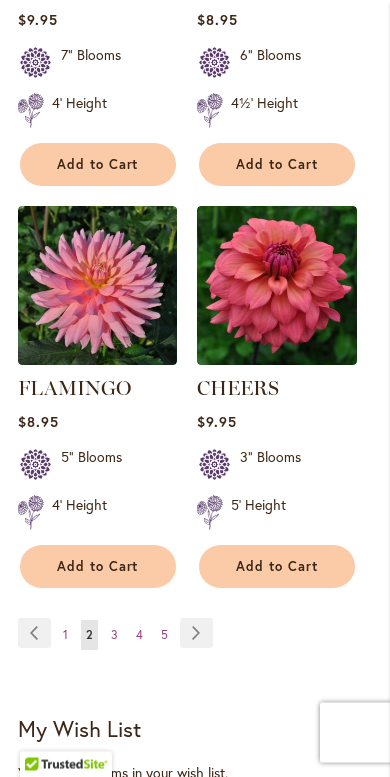 scroll, scrollTop: 3332, scrollLeft: 0, axis: vertical 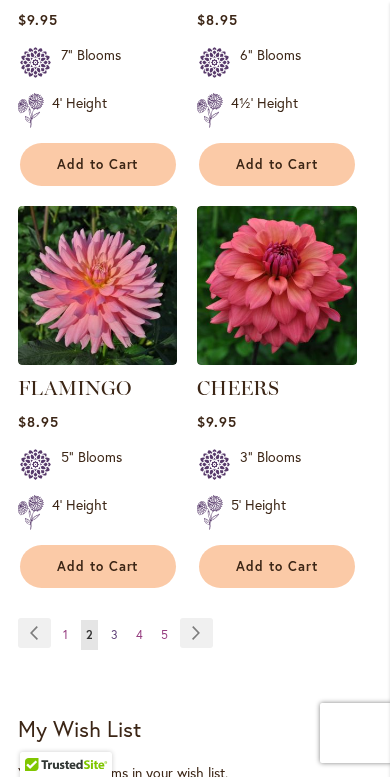 click on "Page
3" at bounding box center (114, 635) 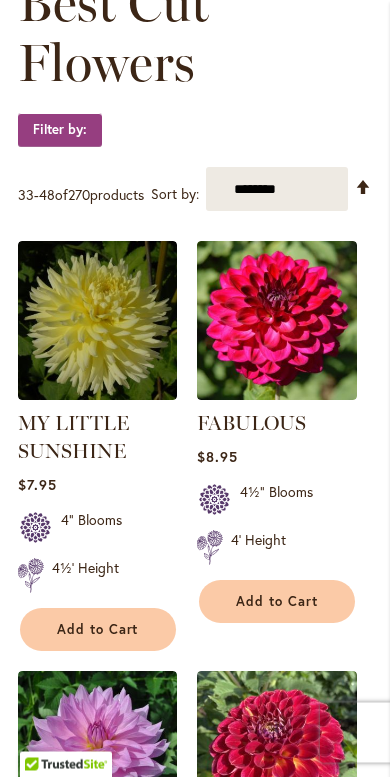 scroll, scrollTop: 404, scrollLeft: 0, axis: vertical 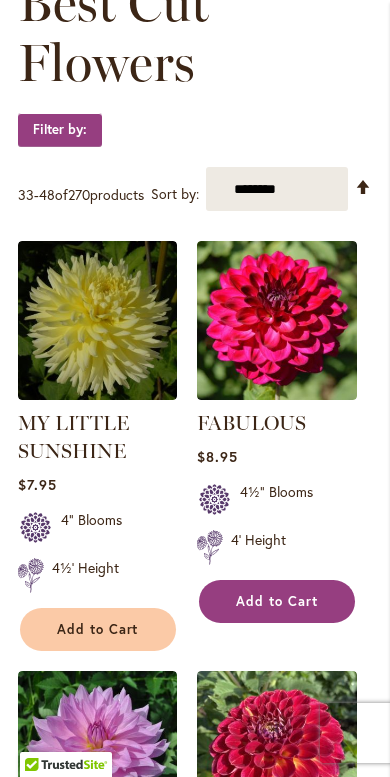 click on "Add to Cart" at bounding box center [277, 601] 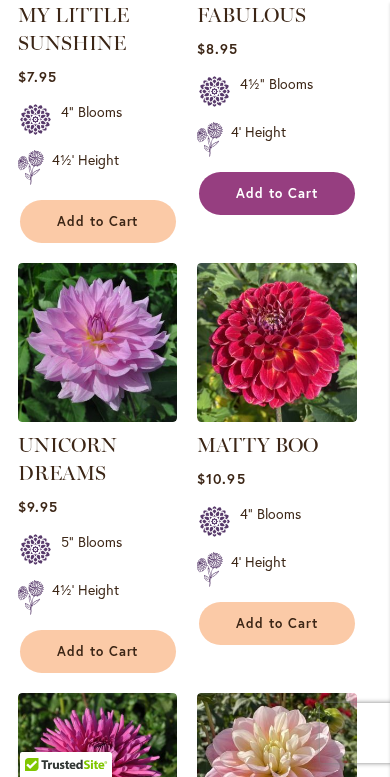 scroll, scrollTop: 917, scrollLeft: 0, axis: vertical 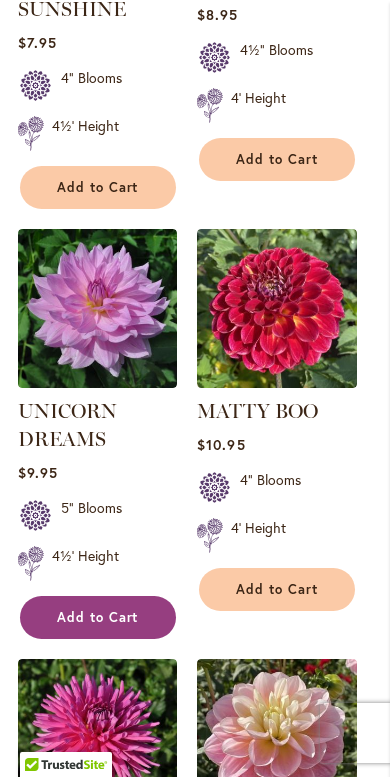 click on "Add to Cart" at bounding box center [98, 617] 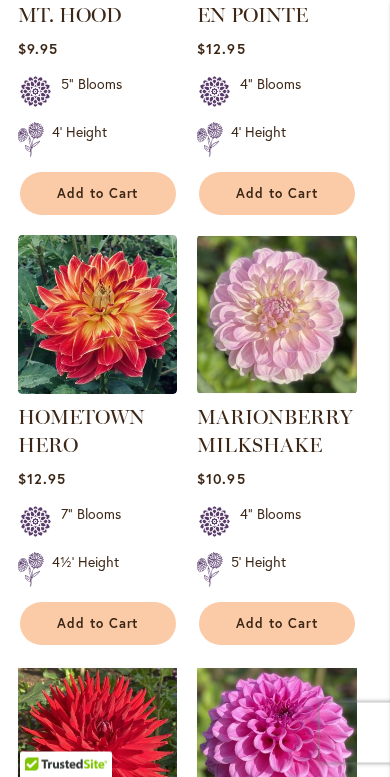 scroll, scrollTop: 2546, scrollLeft: 0, axis: vertical 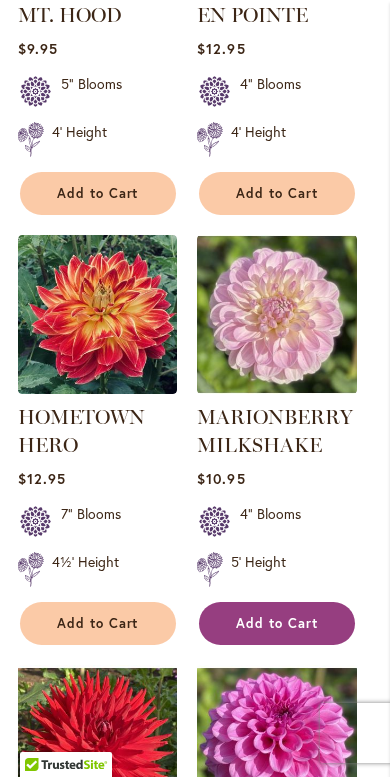 click on "Add to Cart" at bounding box center (277, 623) 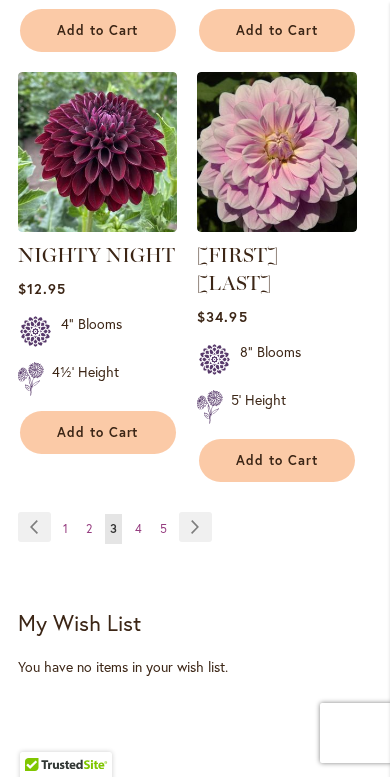 scroll, scrollTop: 3667, scrollLeft: 0, axis: vertical 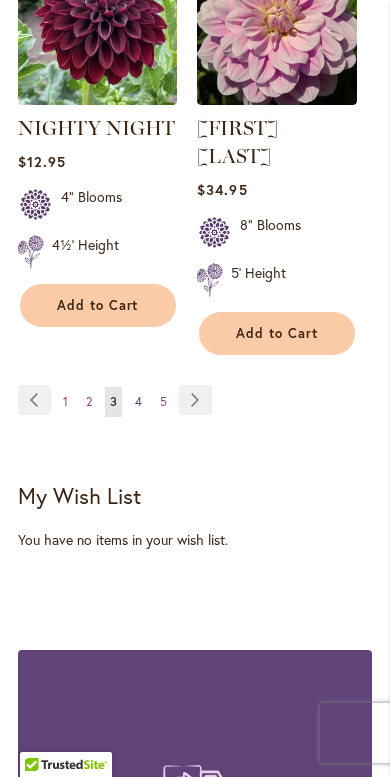 click on "Page
4" at bounding box center (138, 402) 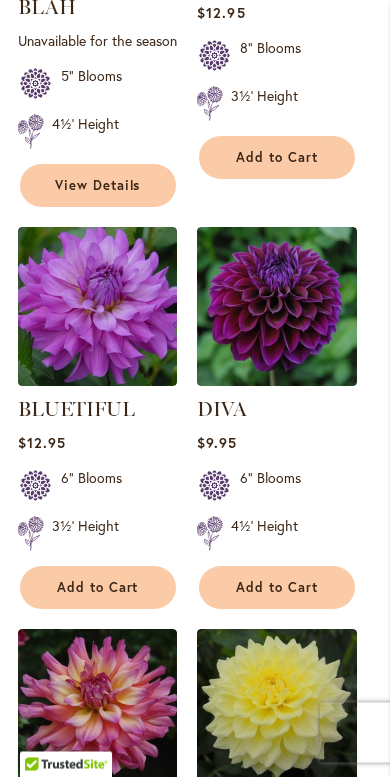 scroll, scrollTop: 2596, scrollLeft: 0, axis: vertical 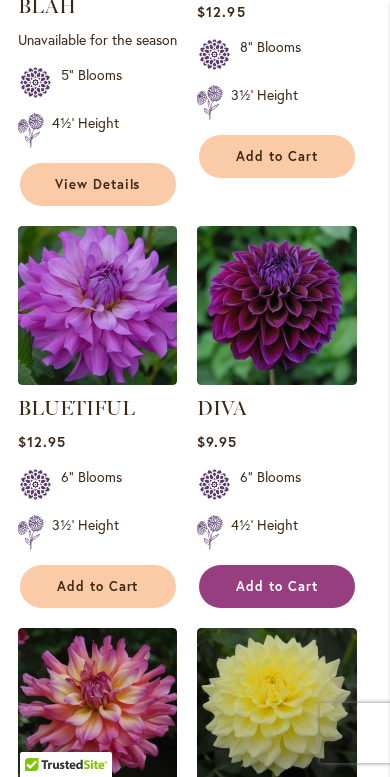 click on "Add to Cart" at bounding box center [277, 586] 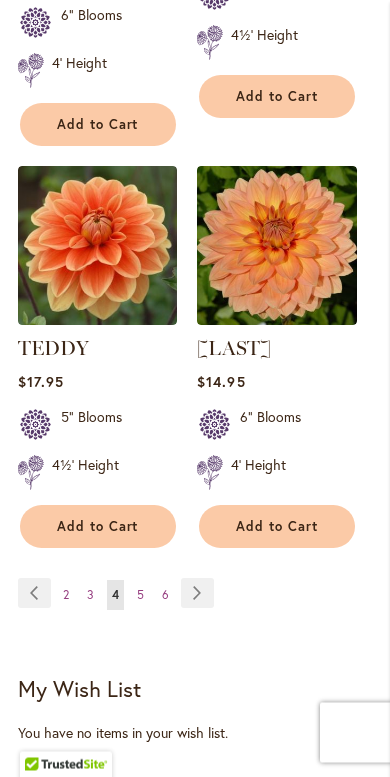 scroll, scrollTop: 3543, scrollLeft: 0, axis: vertical 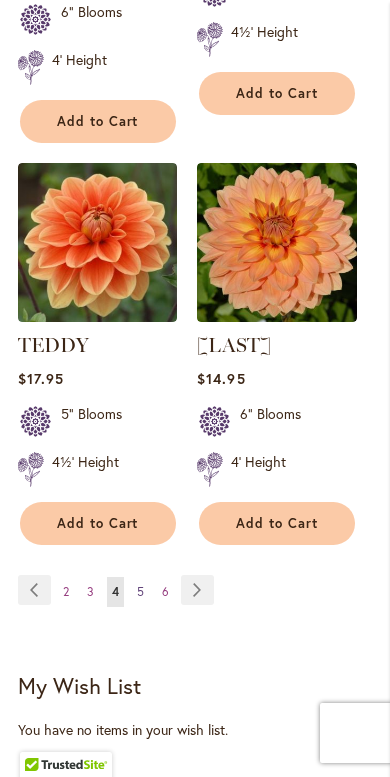 click on "5" at bounding box center [140, 591] 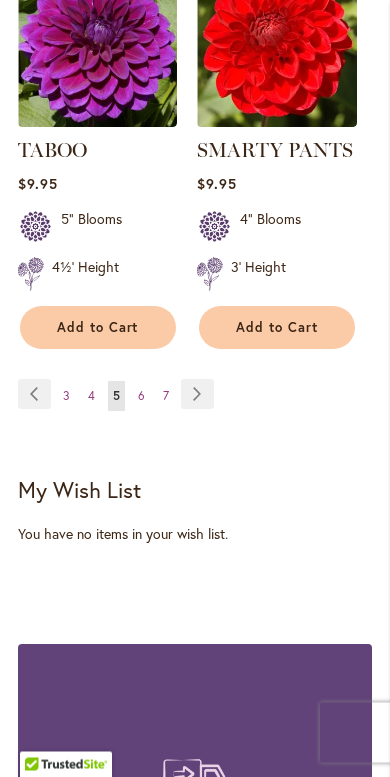 scroll, scrollTop: 3574, scrollLeft: 0, axis: vertical 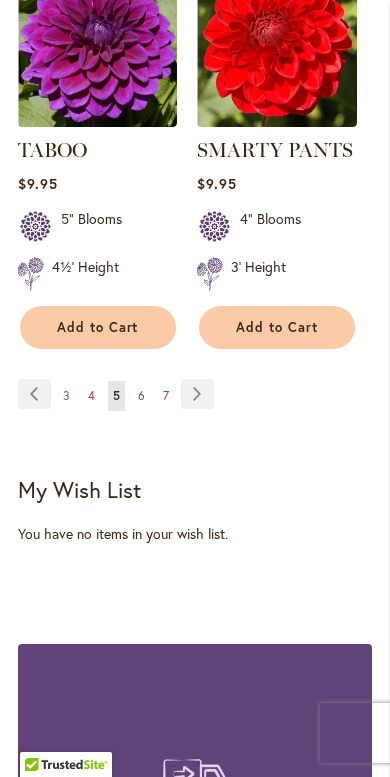 click on "Page
6" at bounding box center (141, 396) 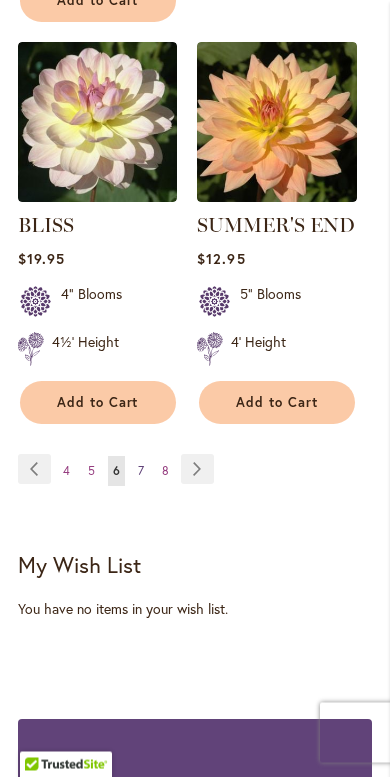 scroll, scrollTop: 3555, scrollLeft: 0, axis: vertical 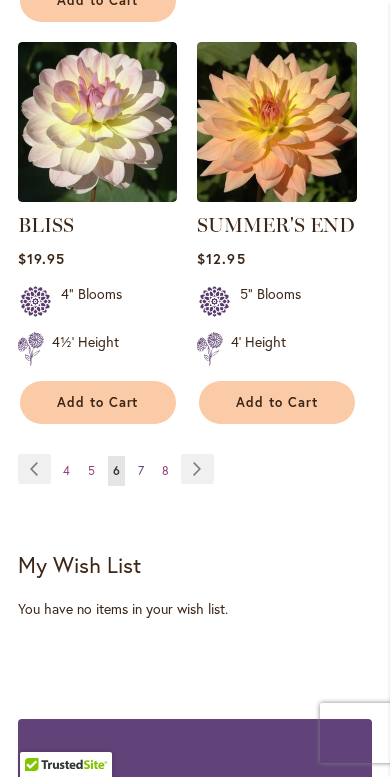 click on "7" at bounding box center [141, 470] 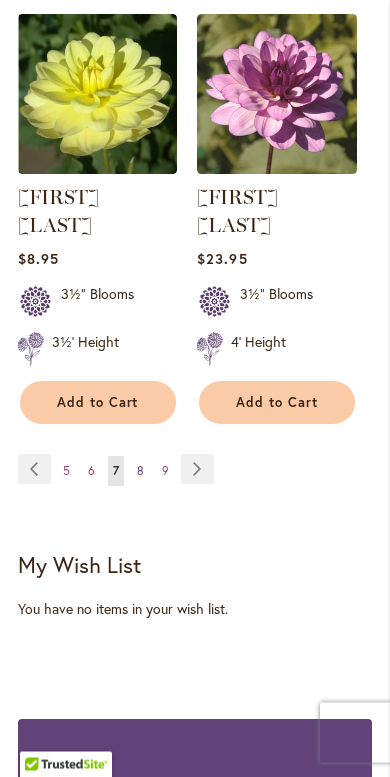 scroll, scrollTop: 3527, scrollLeft: 0, axis: vertical 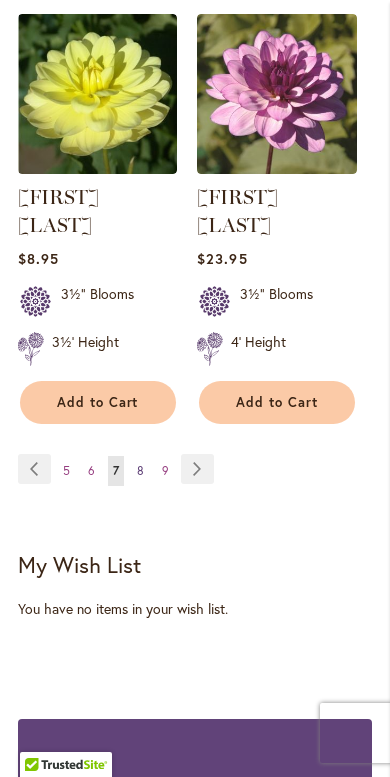 click on "Page
8" at bounding box center (140, 471) 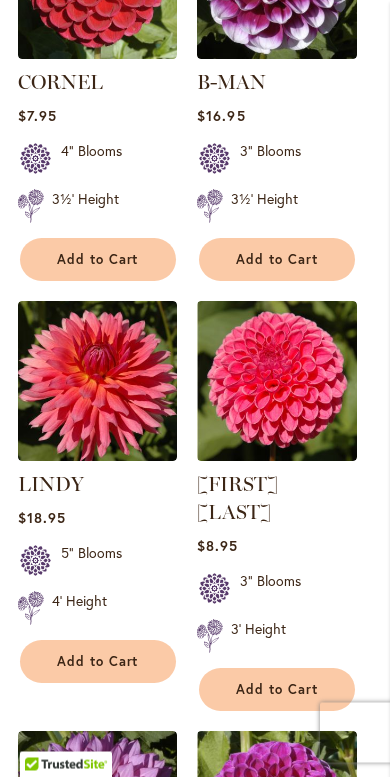 scroll, scrollTop: 1610, scrollLeft: 0, axis: vertical 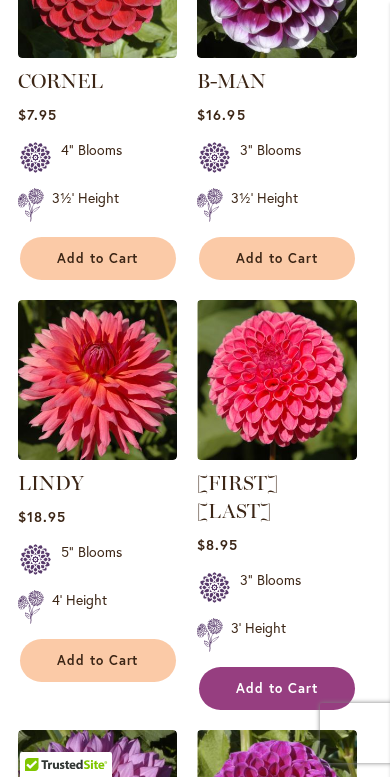 click on "Add to Cart" at bounding box center [277, 688] 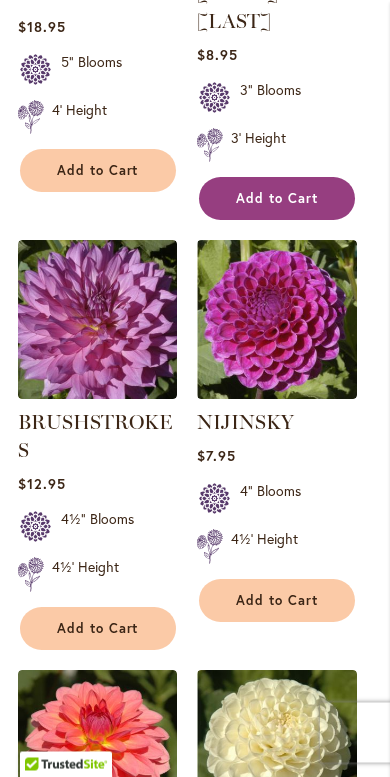 scroll, scrollTop: 2172, scrollLeft: 0, axis: vertical 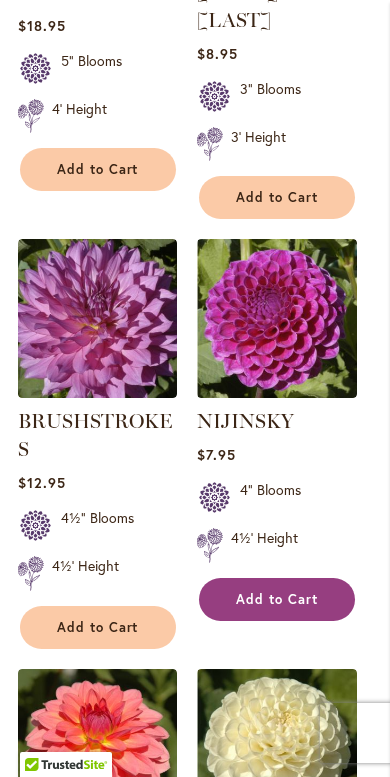 click on "Add to Cart" at bounding box center (277, 599) 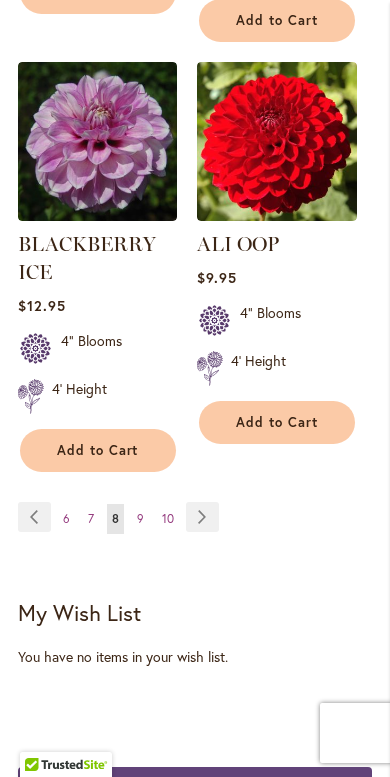 scroll, scrollTop: 3632, scrollLeft: 0, axis: vertical 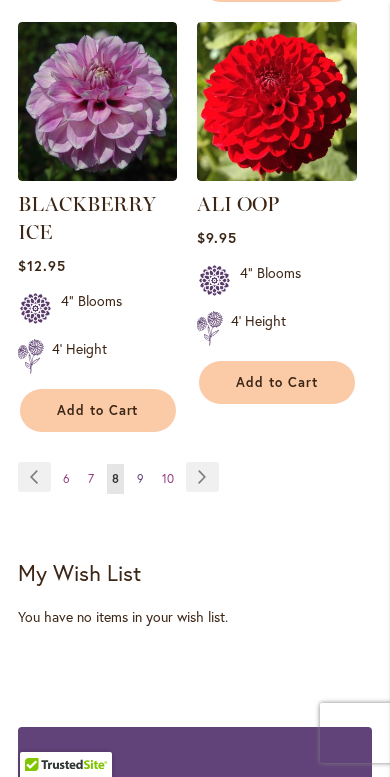 click on "Page
9" at bounding box center (140, 479) 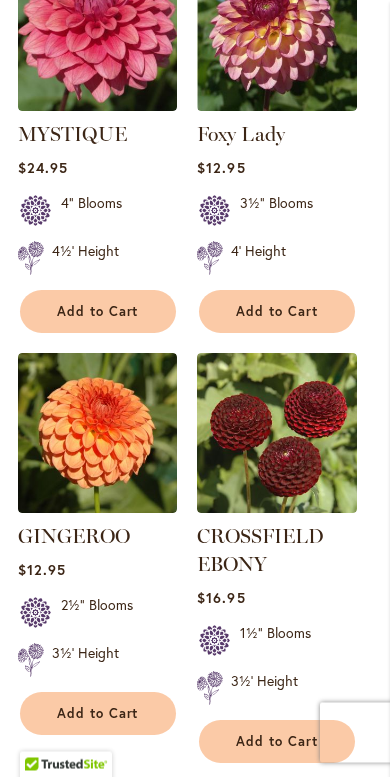 scroll, scrollTop: 1558, scrollLeft: 0, axis: vertical 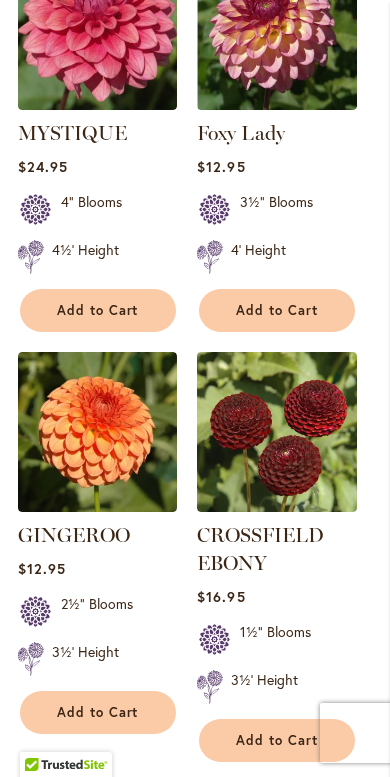 click on "1½" Blooms
3½' Height" at bounding box center (276, 657) 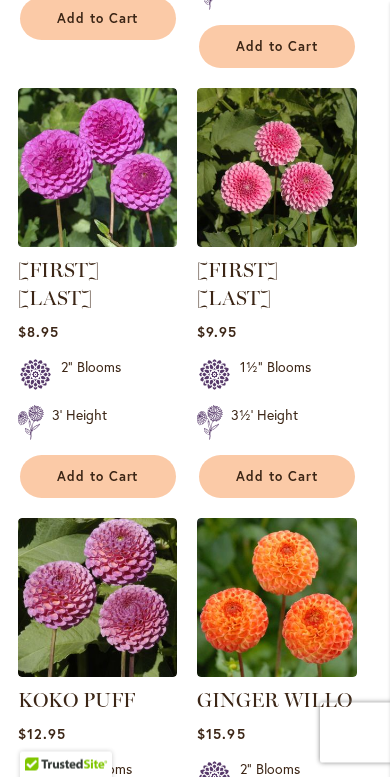scroll, scrollTop: 2252, scrollLeft: 0, axis: vertical 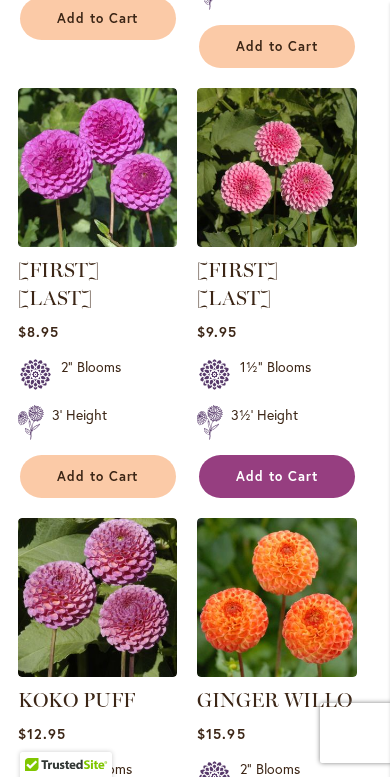 click on "Add to Cart" at bounding box center (277, 476) 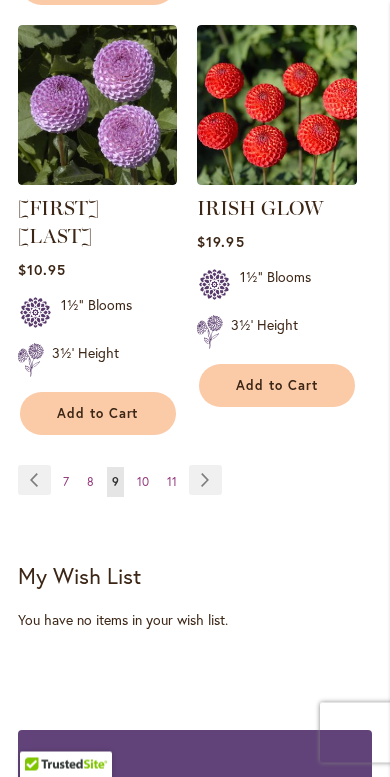 scroll, scrollTop: 3647, scrollLeft: 0, axis: vertical 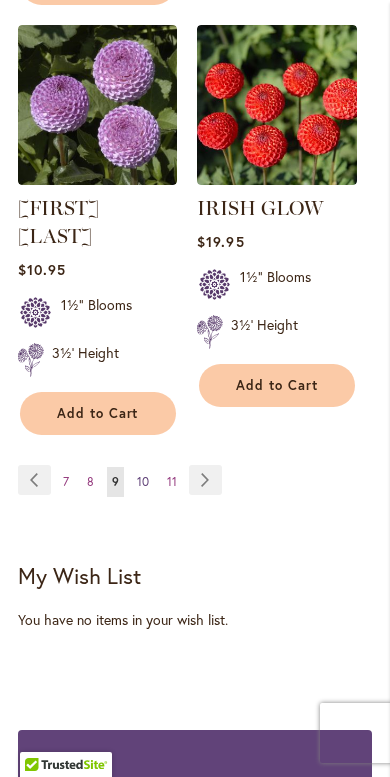 click on "10" at bounding box center (143, 481) 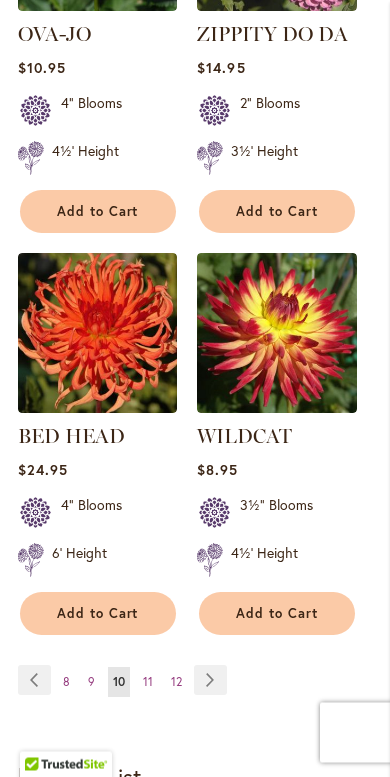 scroll, scrollTop: 3266, scrollLeft: 0, axis: vertical 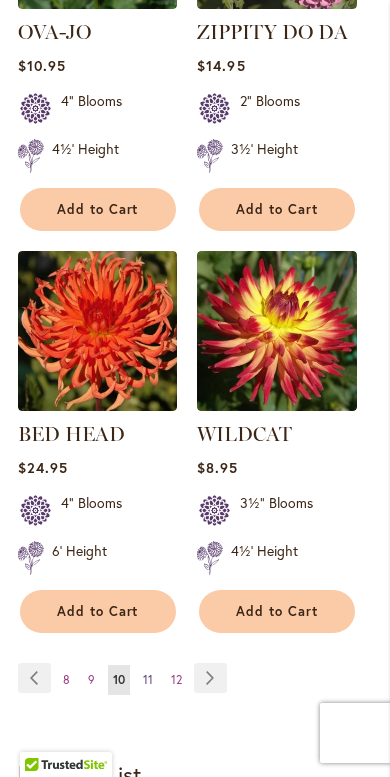 click on "Page
11" at bounding box center (148, 680) 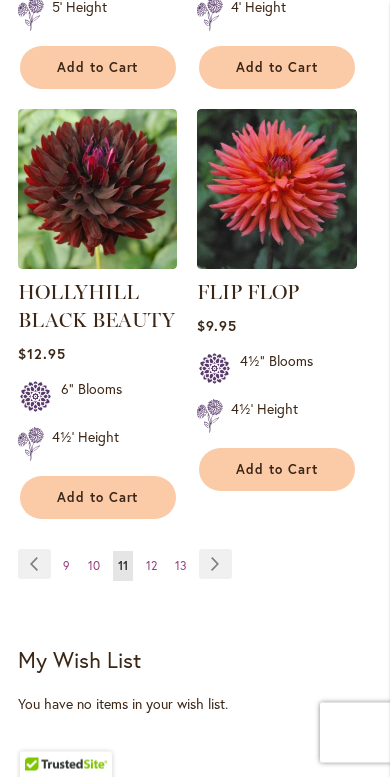 scroll, scrollTop: 3521, scrollLeft: 0, axis: vertical 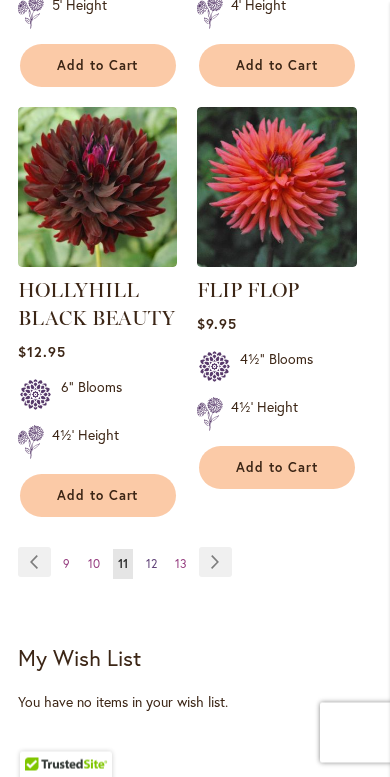 click on "Page
12" at bounding box center [151, 565] 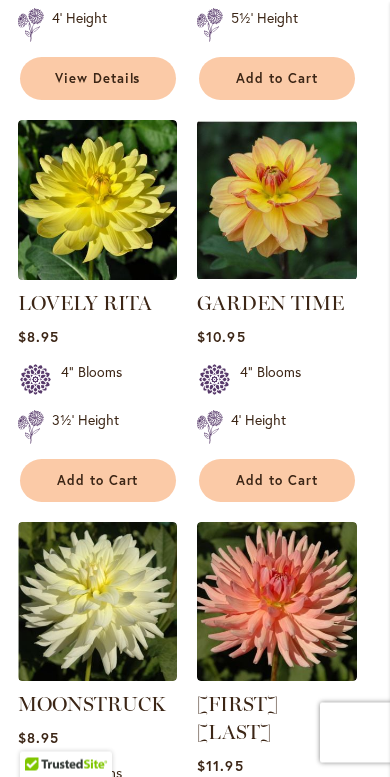 scroll, scrollTop: 1790, scrollLeft: 0, axis: vertical 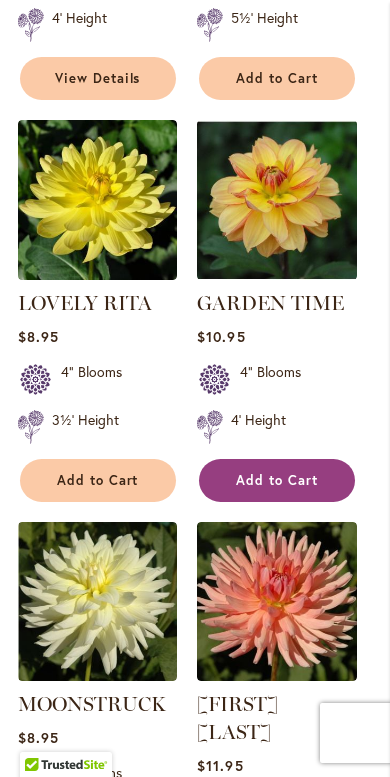 click on "Add to Cart" at bounding box center (277, 480) 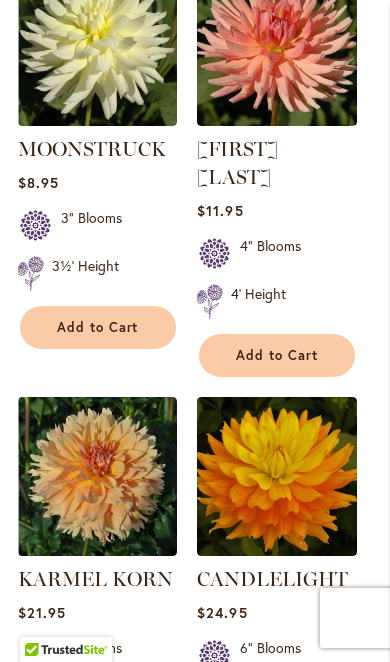 scroll, scrollTop: 2414, scrollLeft: 0, axis: vertical 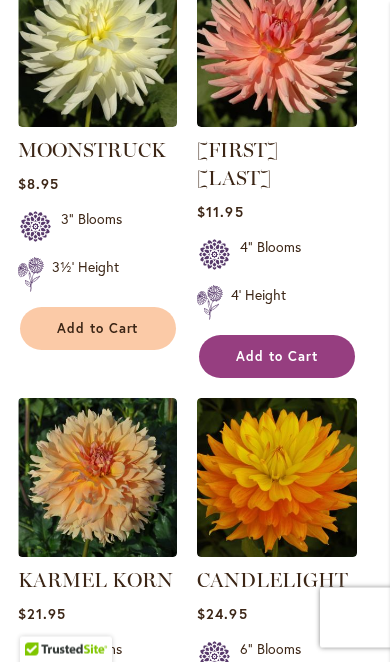 click on "Add to Cart" at bounding box center [277, 357] 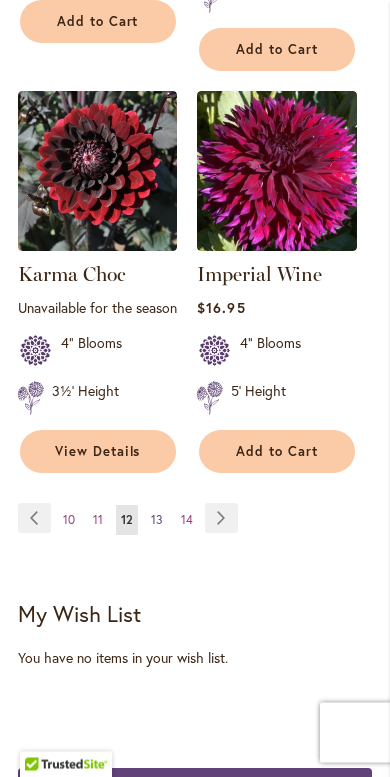 scroll, scrollTop: 3553, scrollLeft: 0, axis: vertical 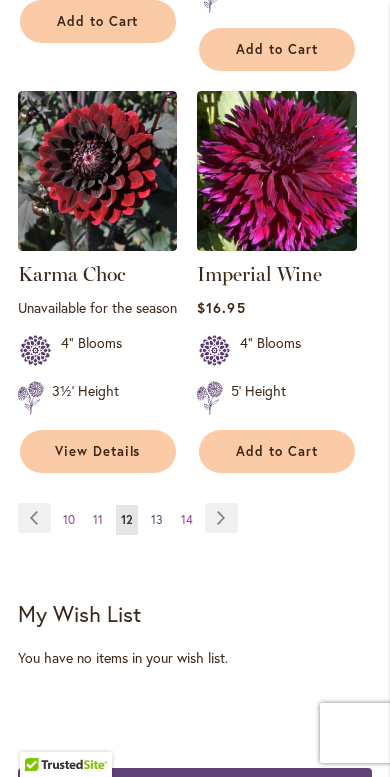 click on "13" at bounding box center (157, 519) 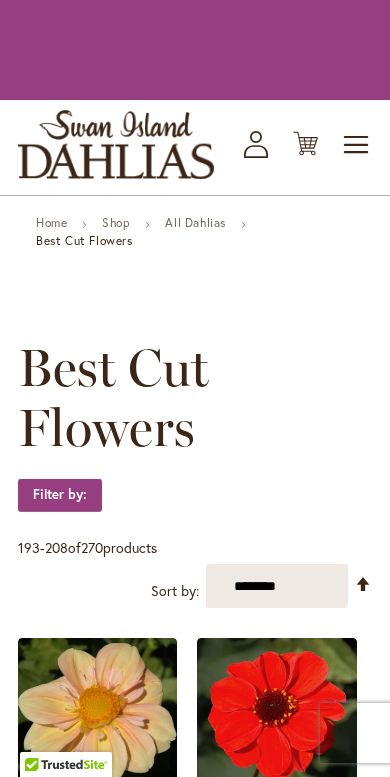 scroll, scrollTop: 0, scrollLeft: 0, axis: both 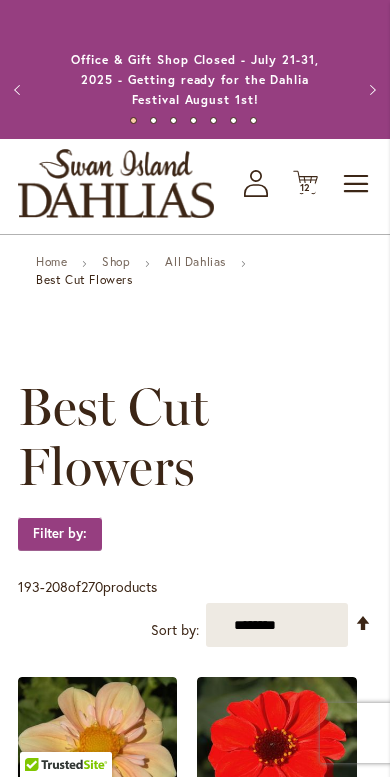 click on "Best Cut Flowers" at bounding box center (195, 437) 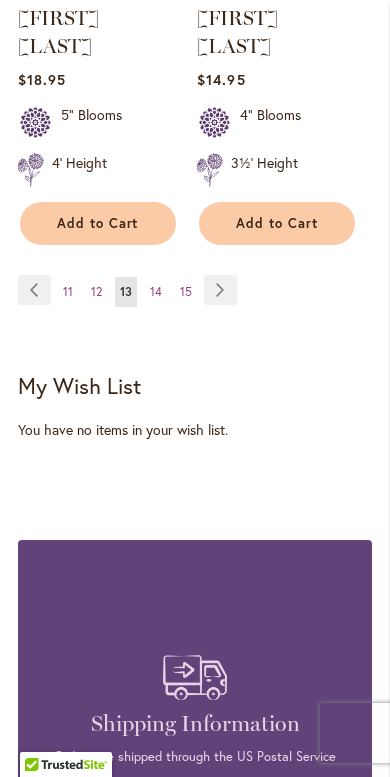 scroll, scrollTop: 3749, scrollLeft: 0, axis: vertical 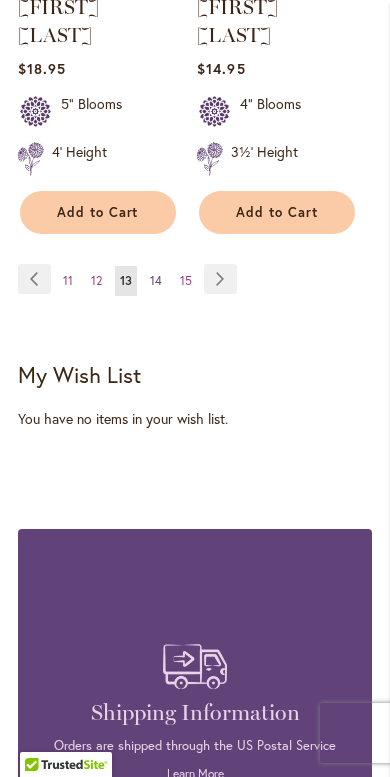click on "14" at bounding box center (156, 280) 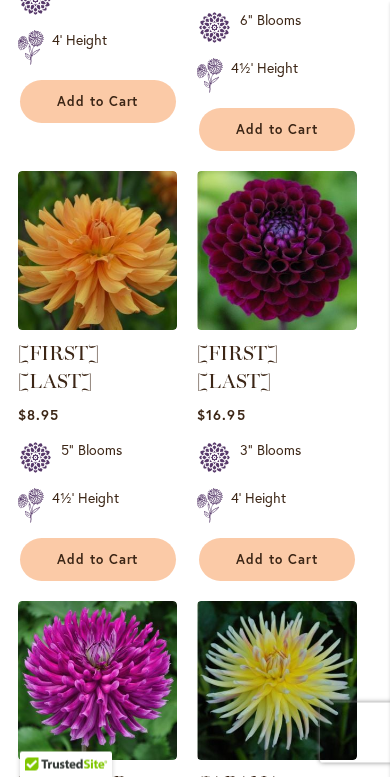 scroll, scrollTop: 937, scrollLeft: 0, axis: vertical 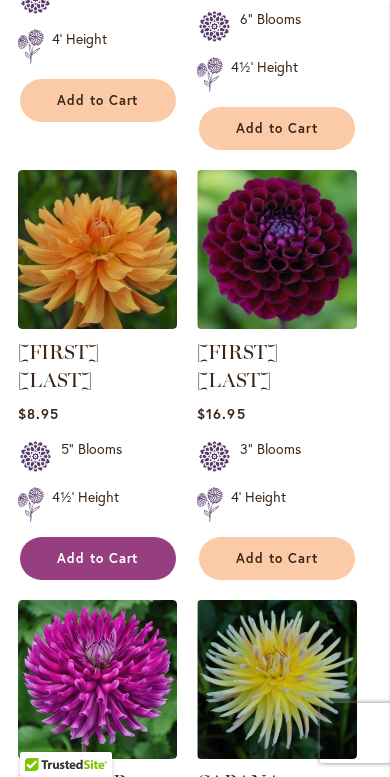 click on "Add to Cart" at bounding box center [98, 558] 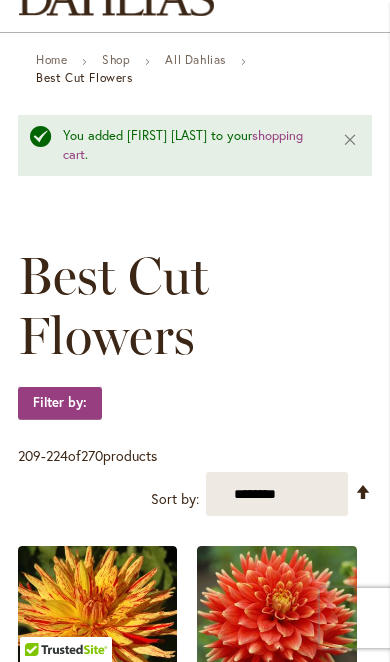 scroll, scrollTop: 0, scrollLeft: 0, axis: both 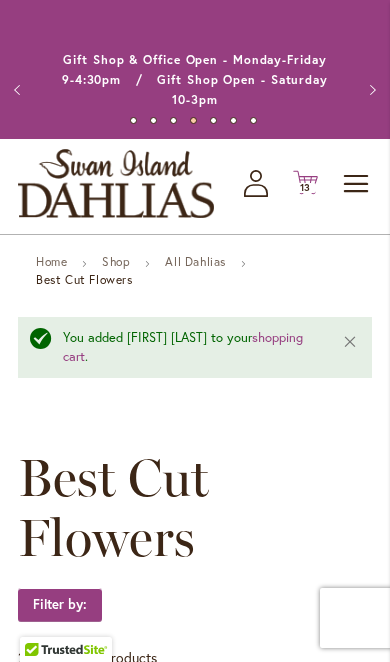 click on "13" at bounding box center (306, 187) 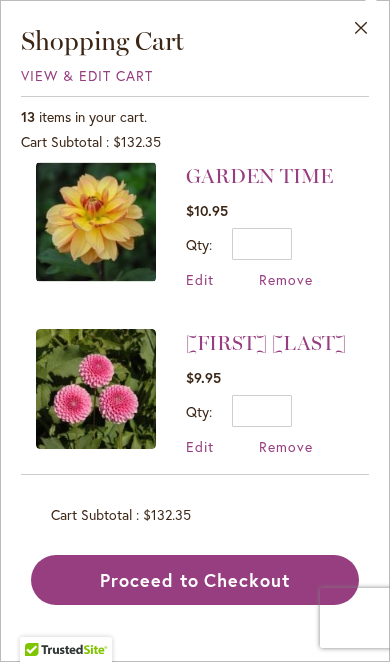 scroll, scrollTop: 350, scrollLeft: 0, axis: vertical 